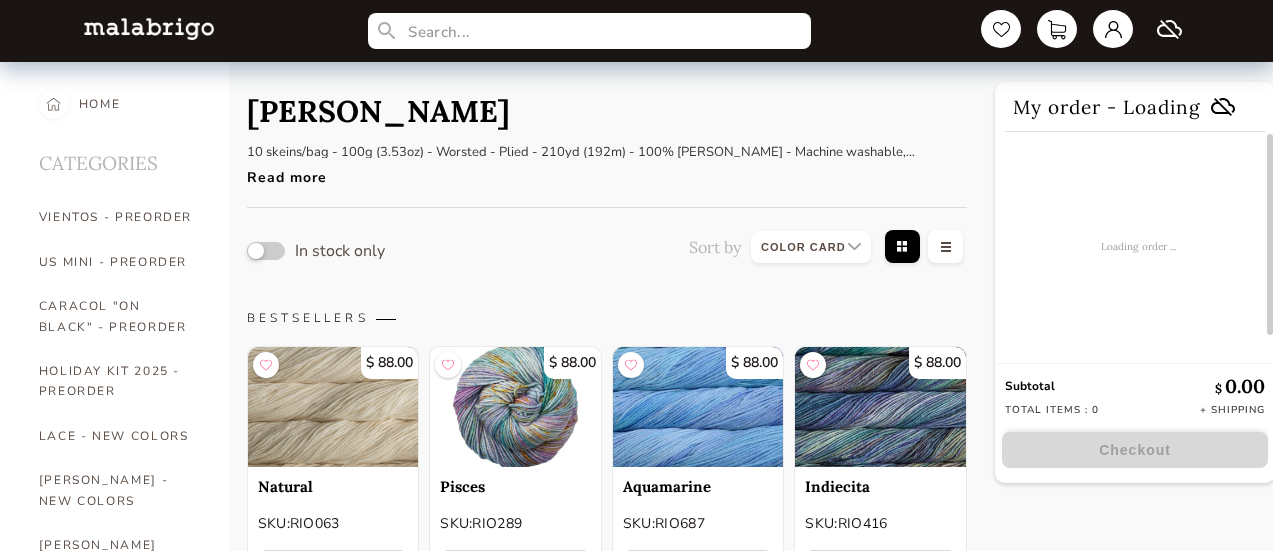 select on "INDEX" 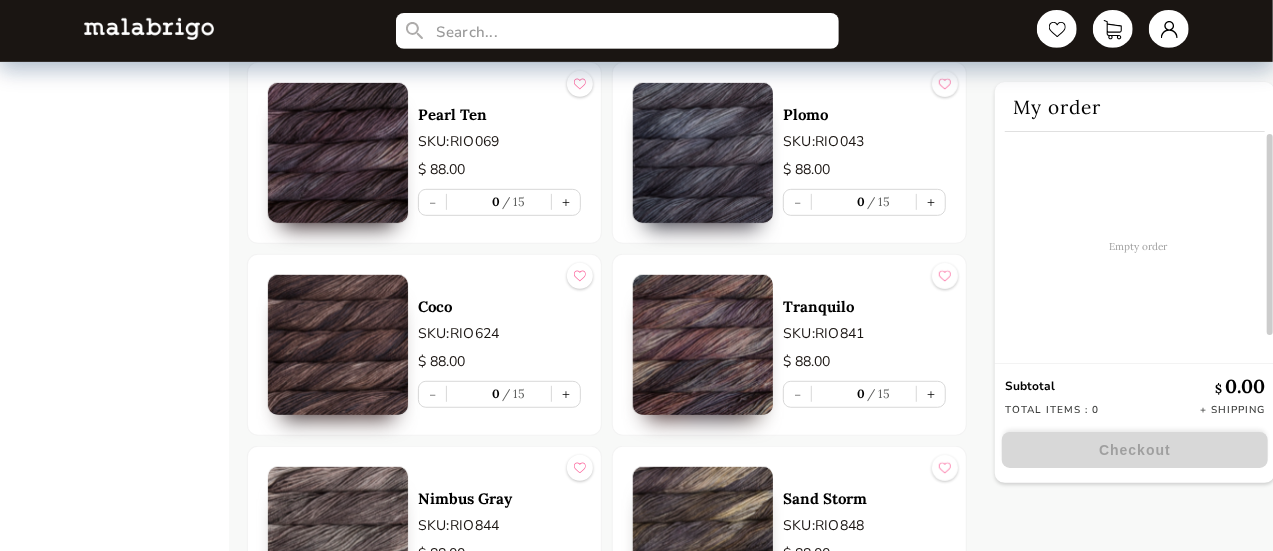 scroll, scrollTop: 8060, scrollLeft: 0, axis: vertical 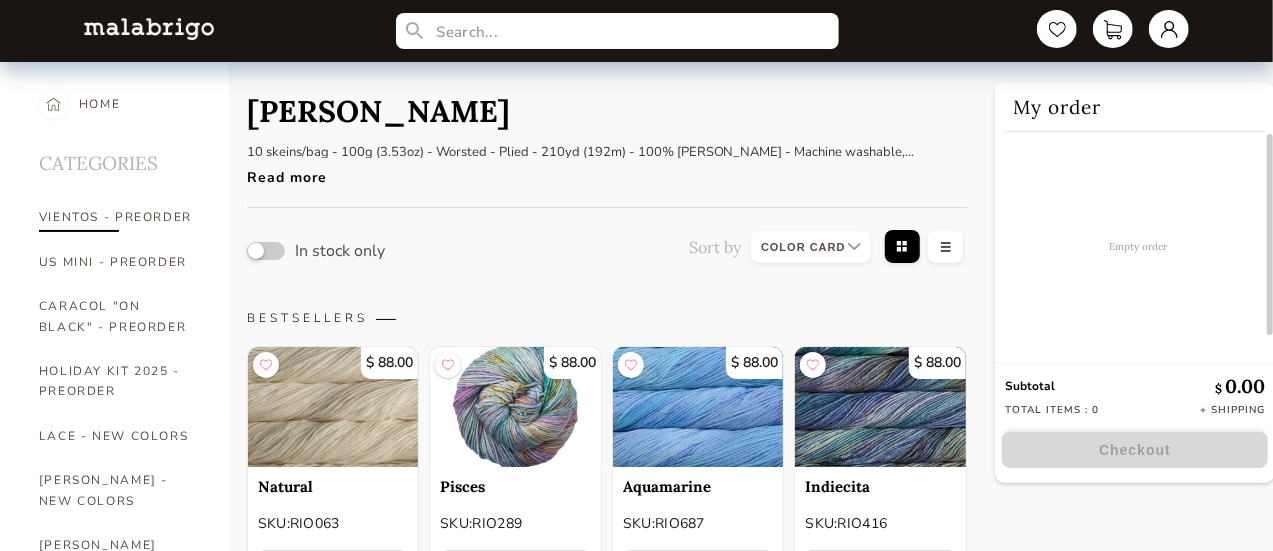 click on "VIENTOS - PREORDER" at bounding box center (119, 217) 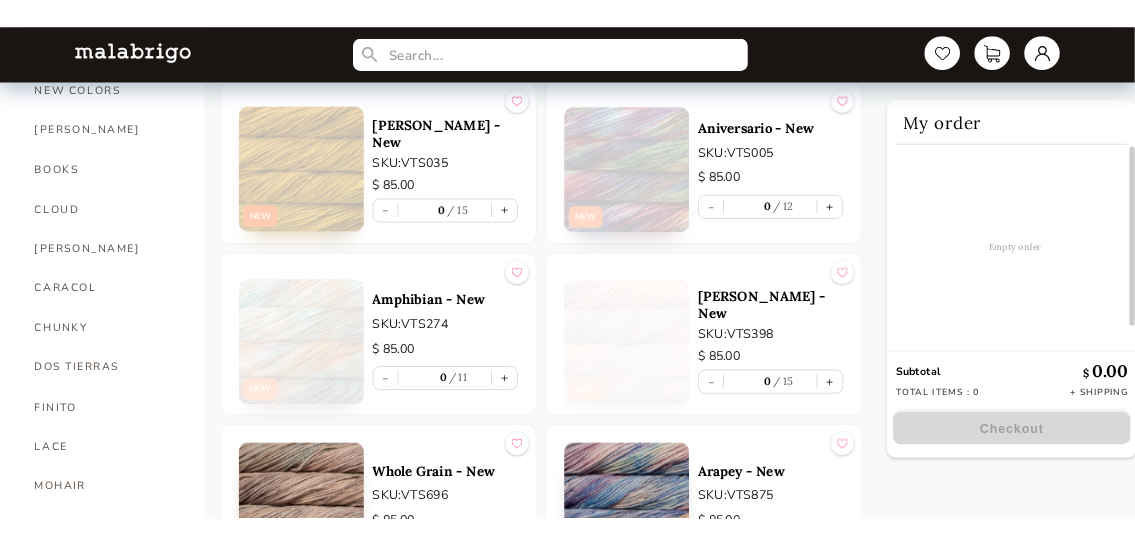 scroll, scrollTop: 400, scrollLeft: 0, axis: vertical 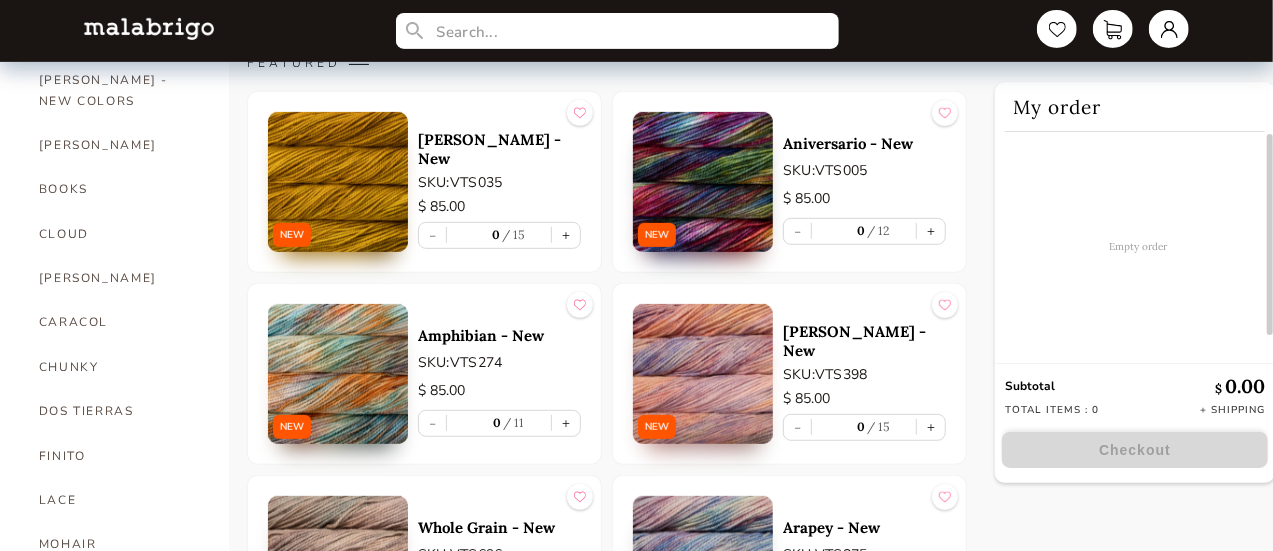 click at bounding box center [338, 374] 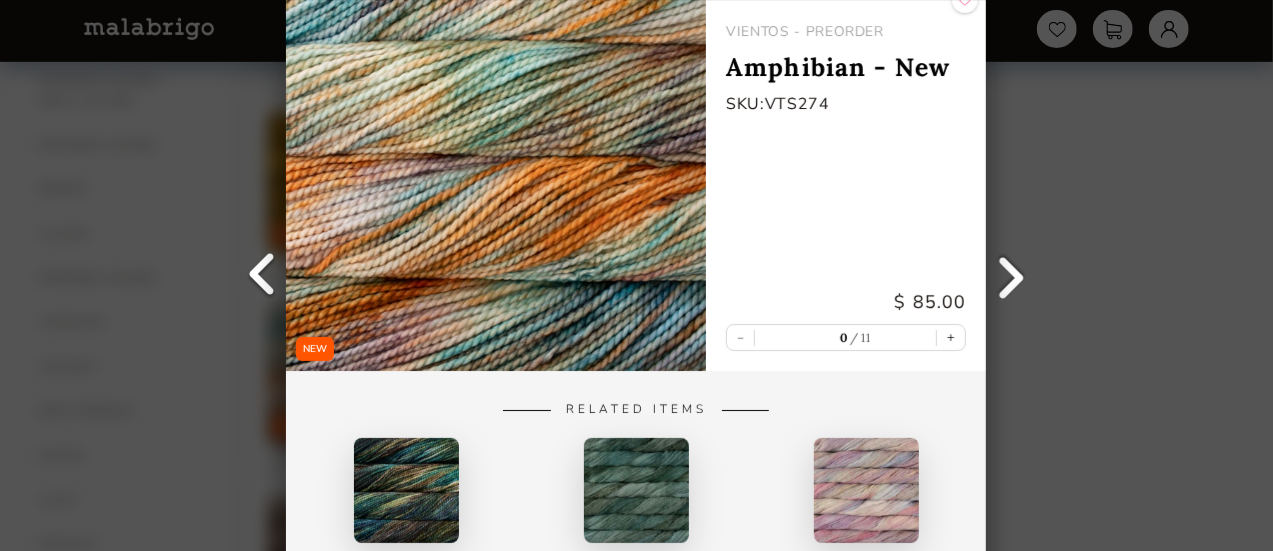 click on "NEW Back VIENTOS - PREORDER Amphibian - New SKU:  VTS274 $   85.00 - 0 11 + Related Items Wabi-sabi - New VIENTOS - PREORDER Pascal - New LACE - NEW COLORS [PERSON_NAME] - New LACE - NEW COLORS" at bounding box center (636, 275) 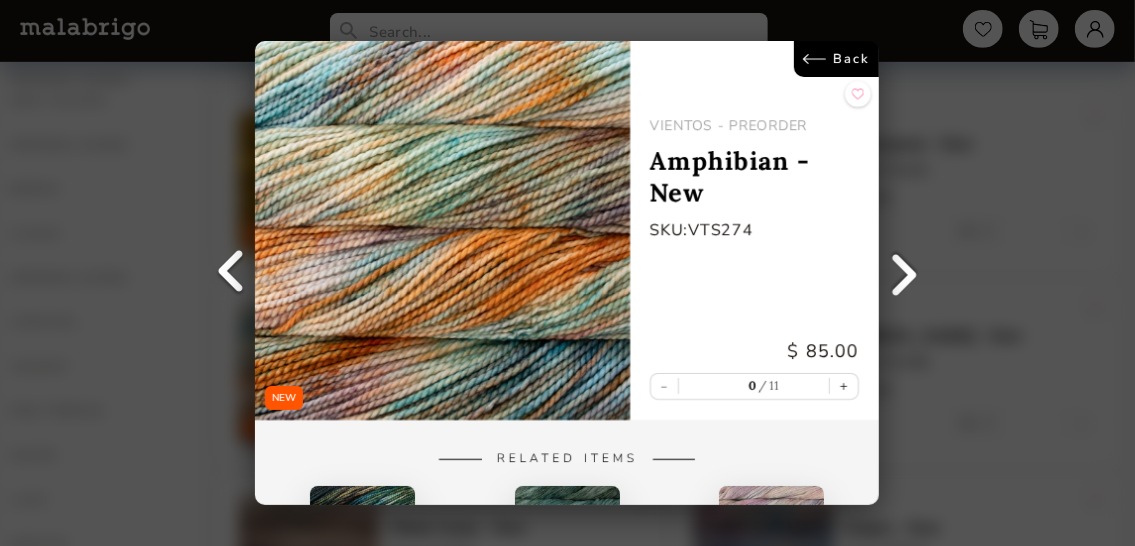 click on "Back" at bounding box center [837, 59] 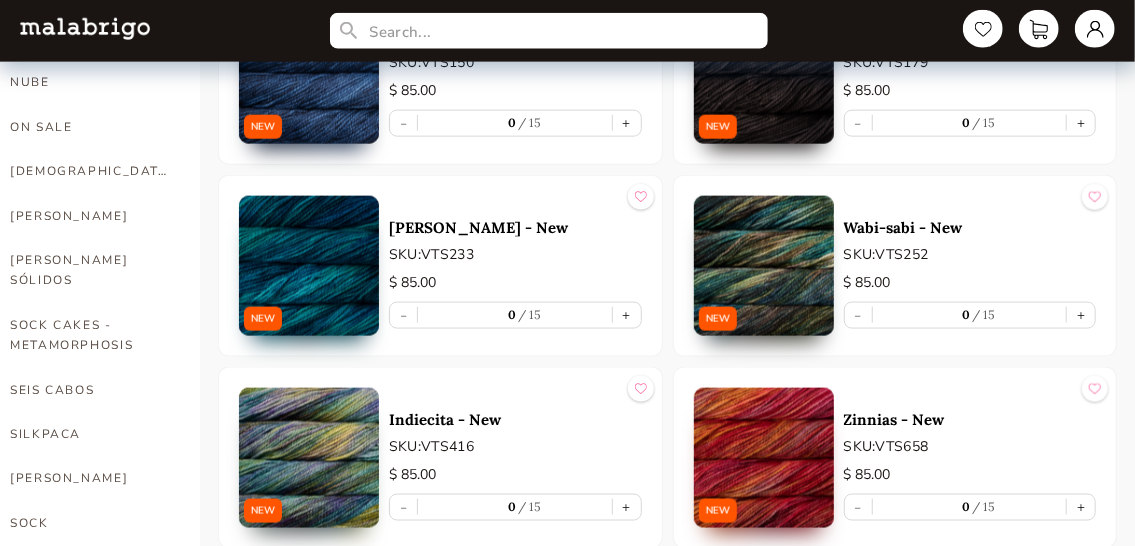 scroll, scrollTop: 1100, scrollLeft: 0, axis: vertical 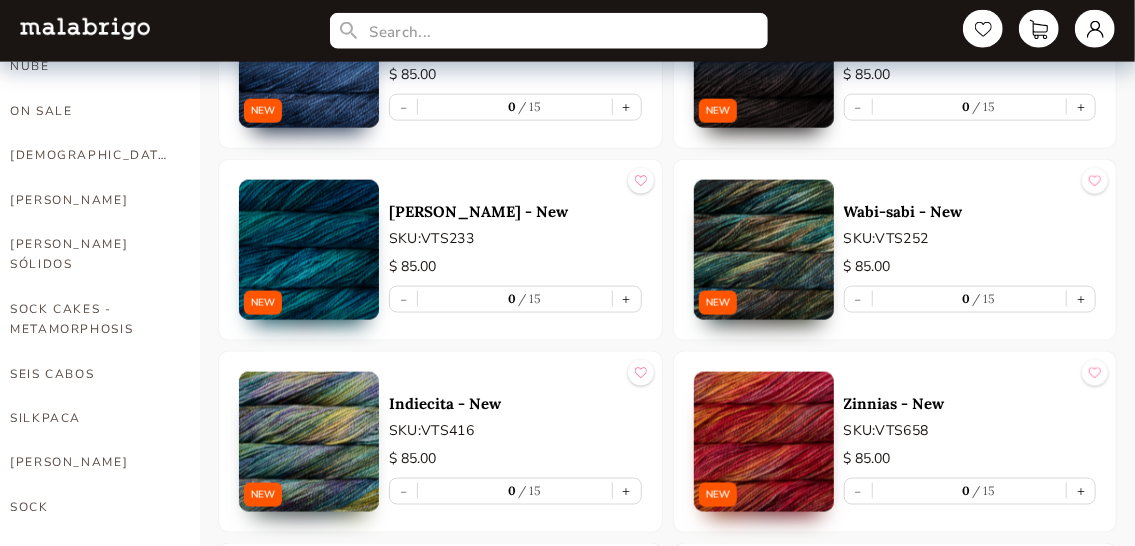 click at bounding box center (764, 250) 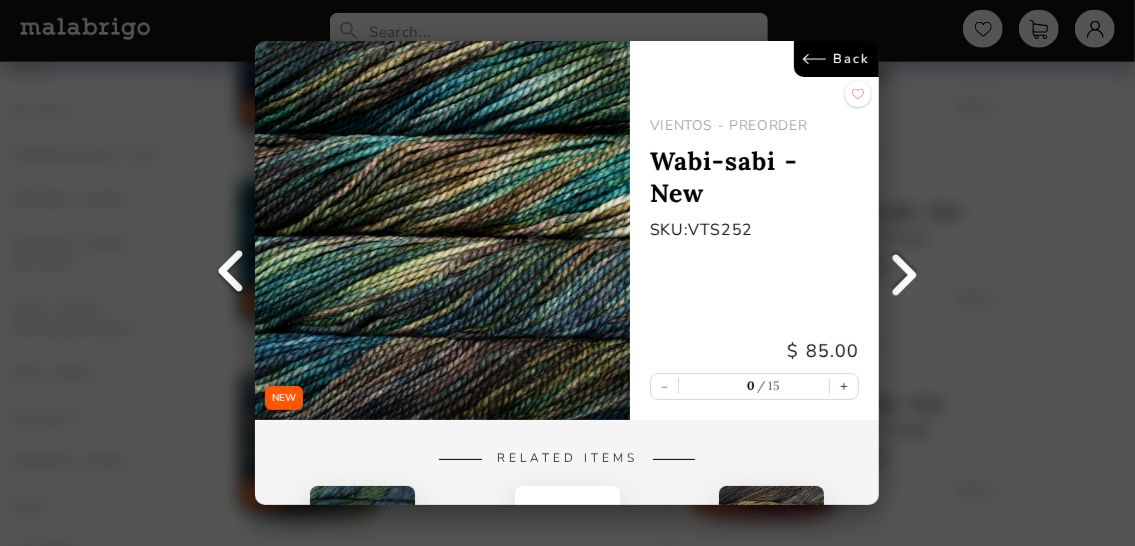 click on "Back" at bounding box center (837, 59) 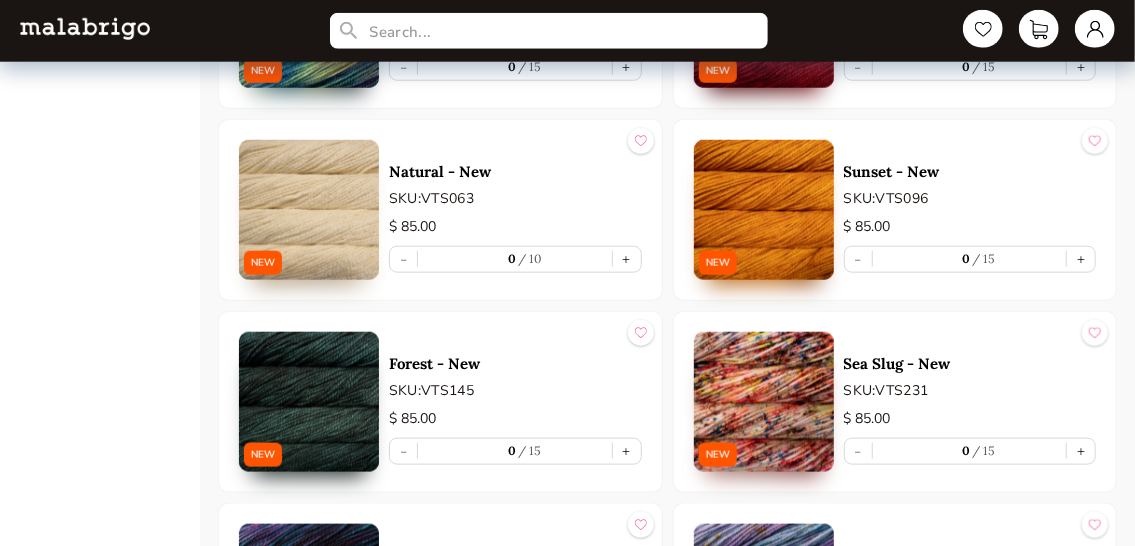 scroll, scrollTop: 4300, scrollLeft: 0, axis: vertical 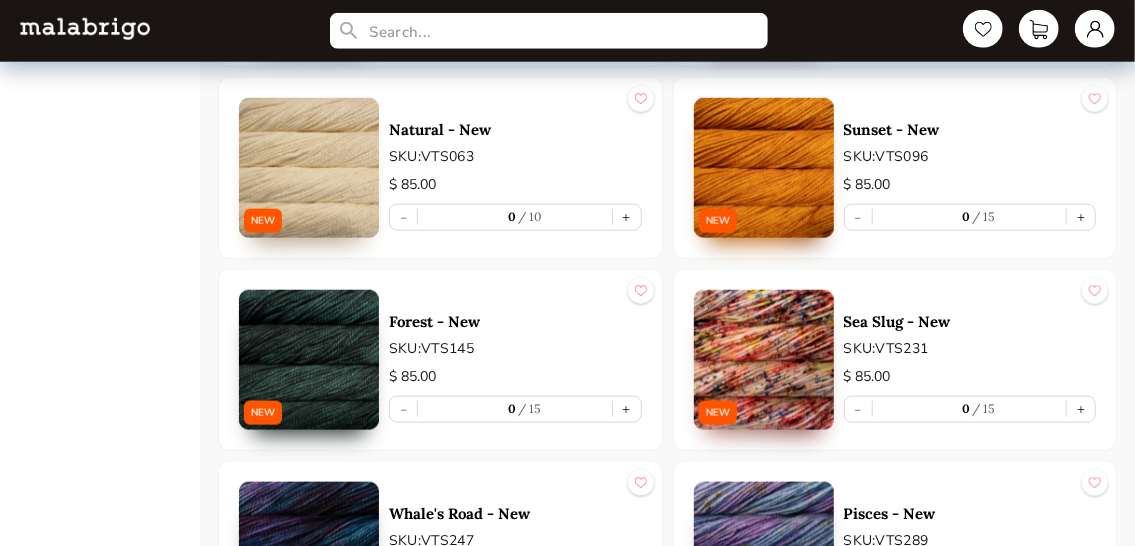 click at bounding box center [764, 360] 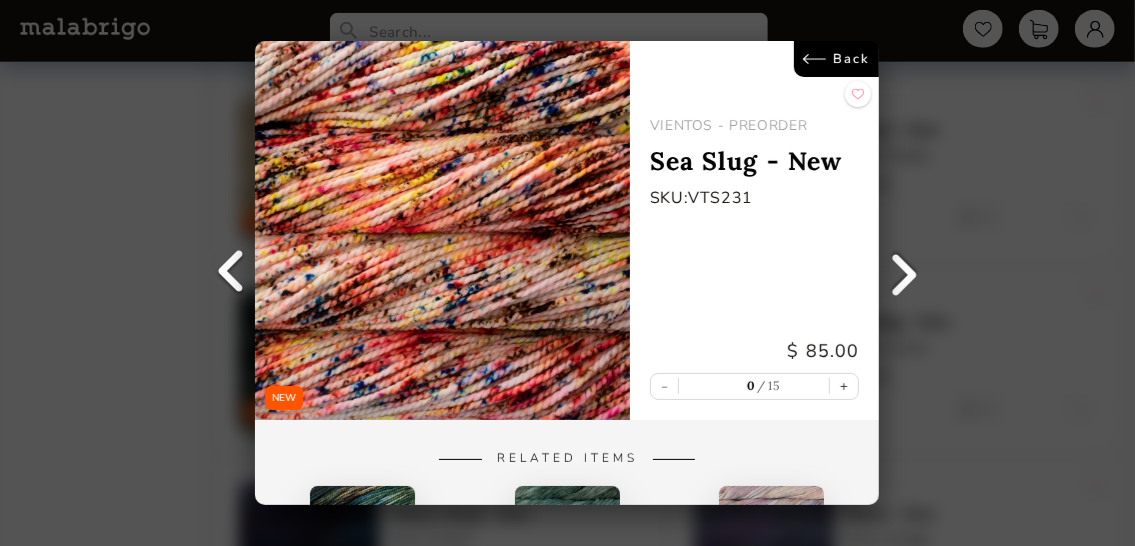 click on "Back" at bounding box center (837, 59) 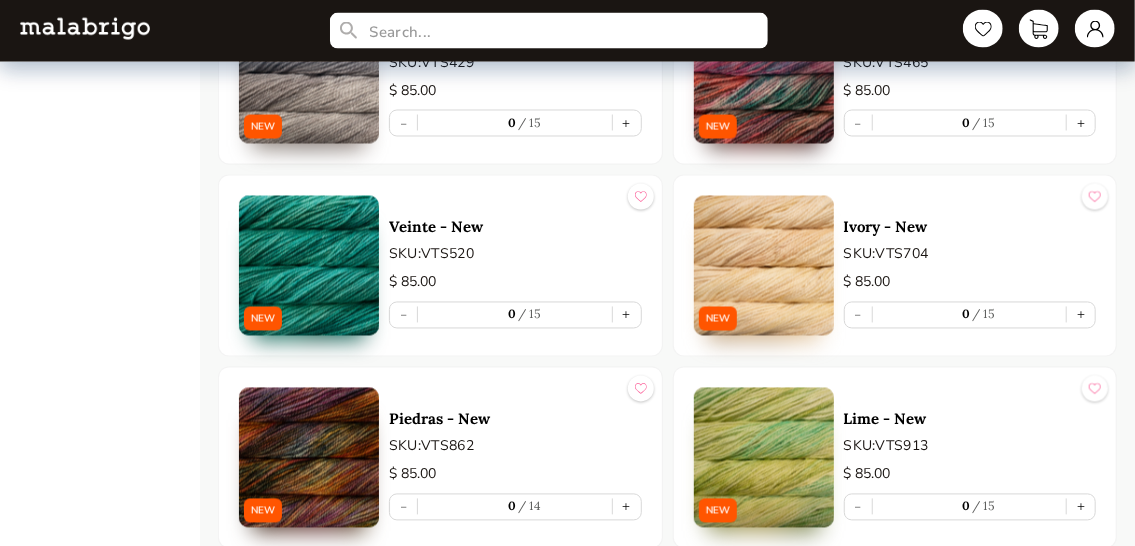 scroll, scrollTop: 5002, scrollLeft: 0, axis: vertical 